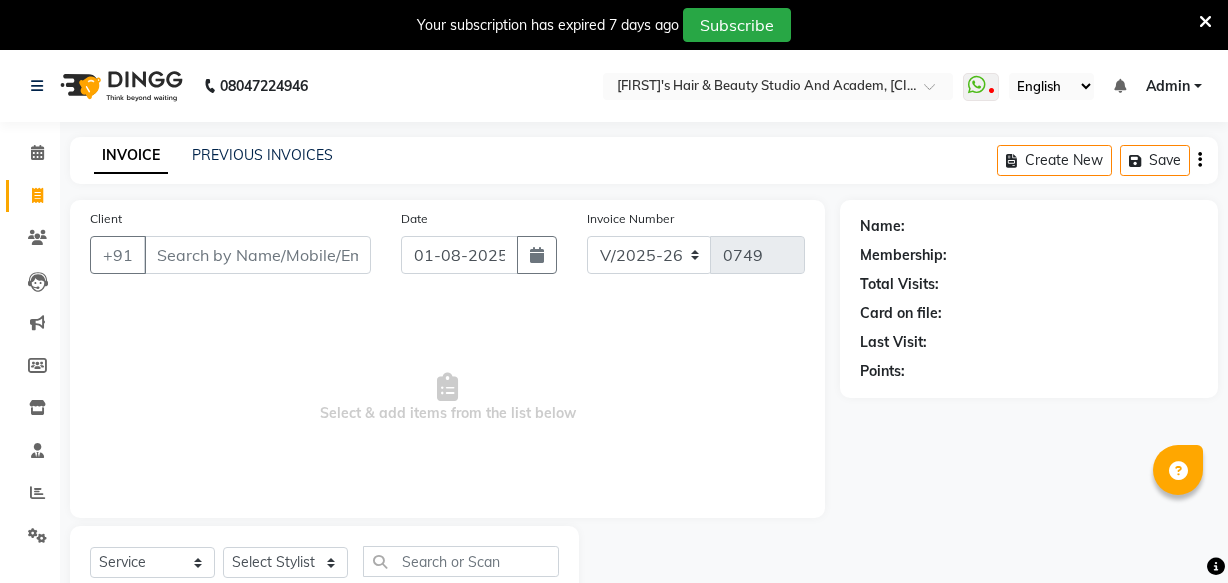select on "3675" 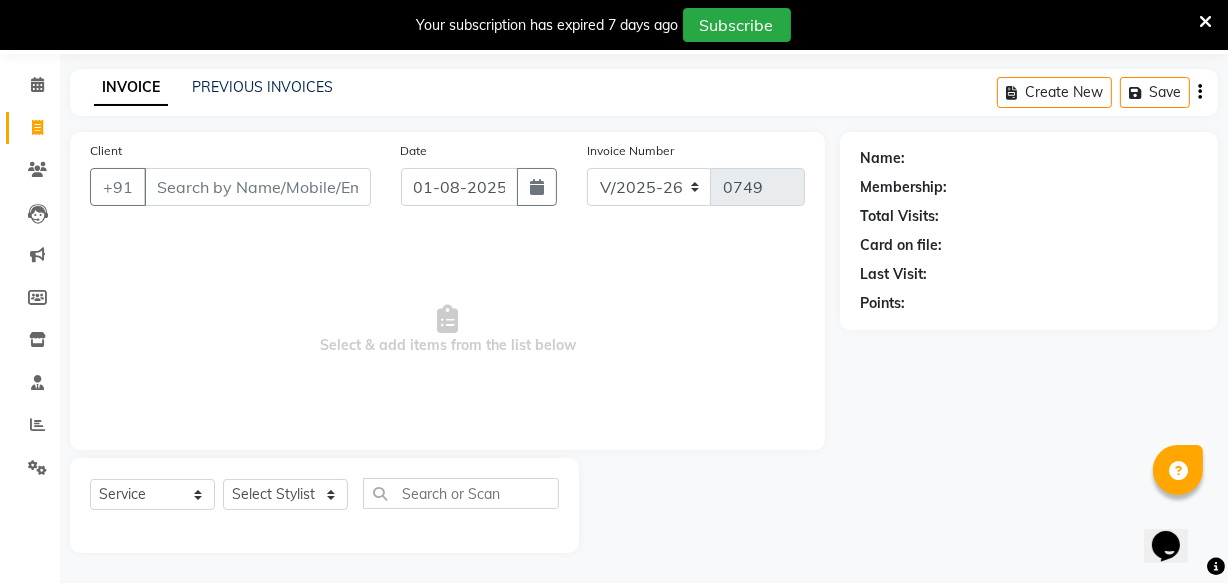scroll, scrollTop: 0, scrollLeft: 0, axis: both 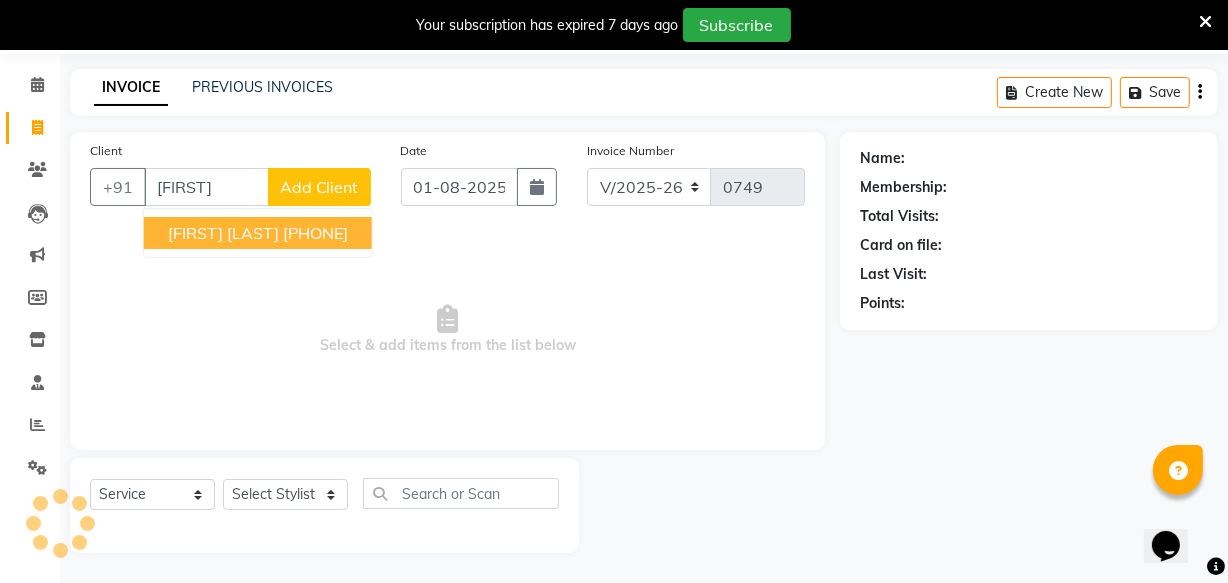 click on "[PHONE]" at bounding box center [315, 233] 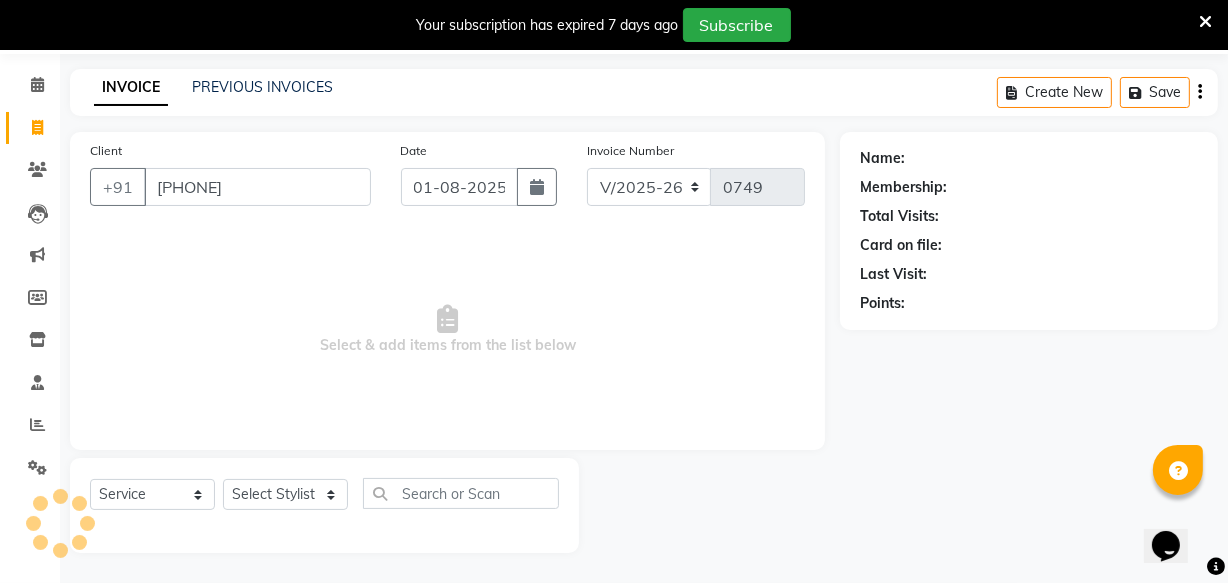 type on "[PHONE]" 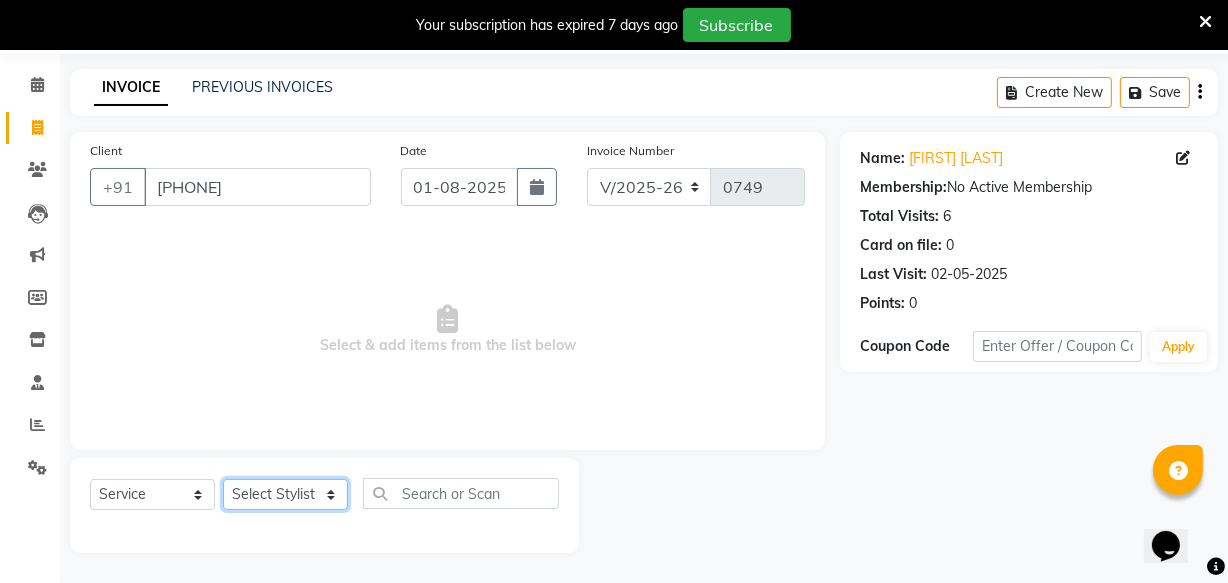 click on "Select Stylist [FIRST] [LAST] [FIRST] [LAST] [FIRST] [LAST] [FIRST] [LAST] [FIRST] [LAST] [FIRST] [LAST] [FIRST] [LAST] [FIRST] [FIRST] [FIRST] [LAST] [FIRST] [LAST] [FIRST] [FIRST] [FIRST] [LAST] [FIRST]" 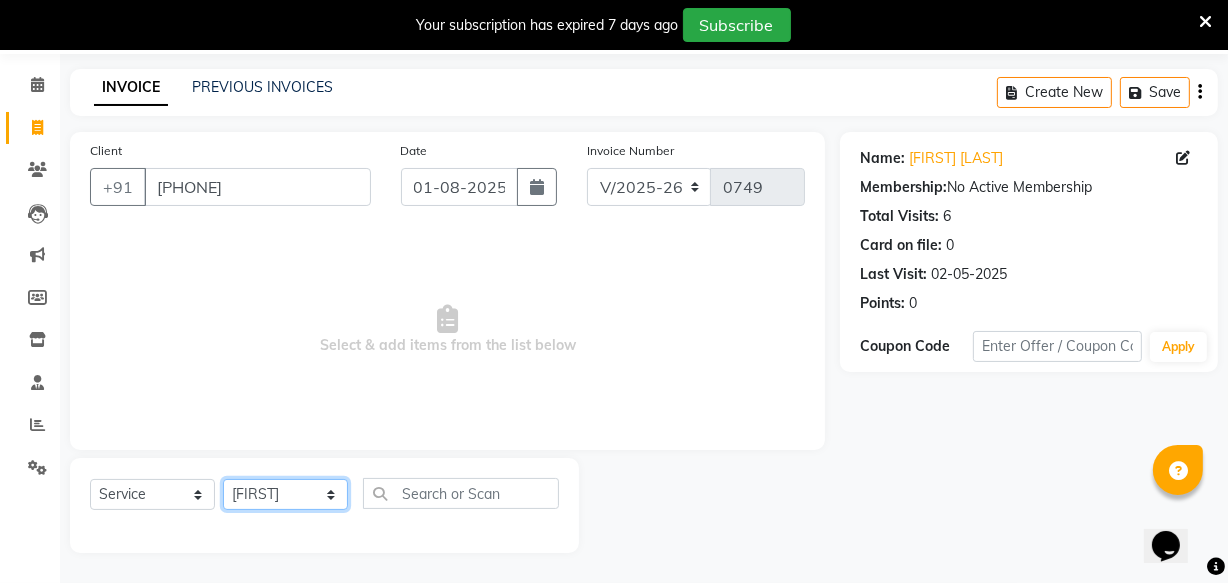 click on "Select Stylist [FIRST] [LAST] [FIRST] [LAST] [FIRST] [LAST] [FIRST] [LAST] [FIRST] [LAST] [FIRST] [LAST] [FIRST] [LAST] [FIRST] [FIRST] [FIRST] [LAST] [FIRST] [LAST] [FIRST] [FIRST] [FIRST] [LAST] [FIRST]" 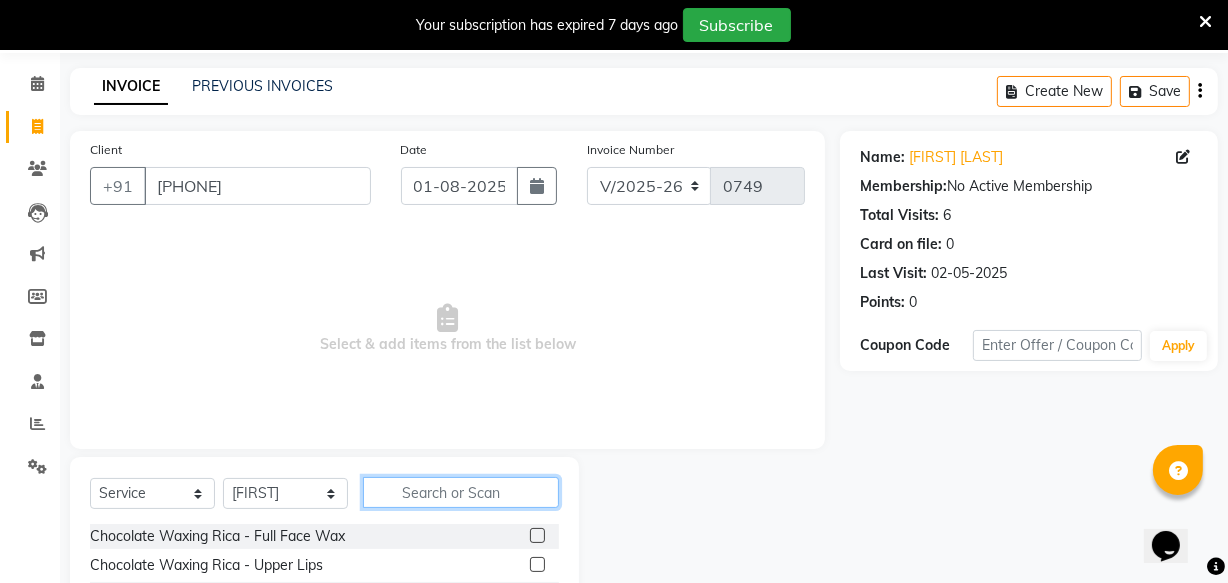 click 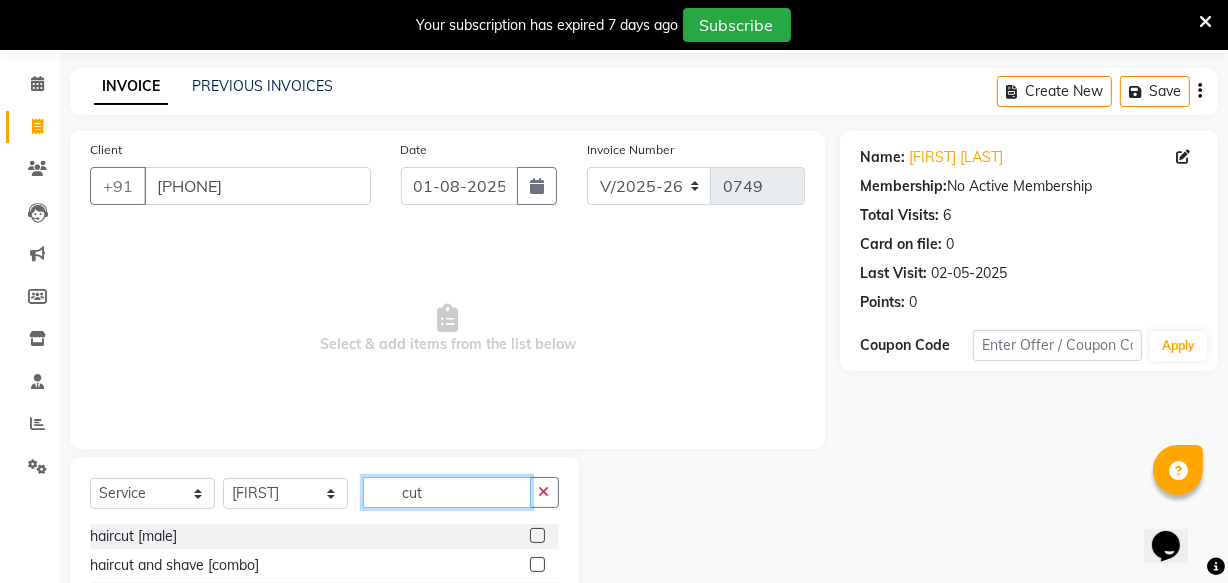type on "cut" 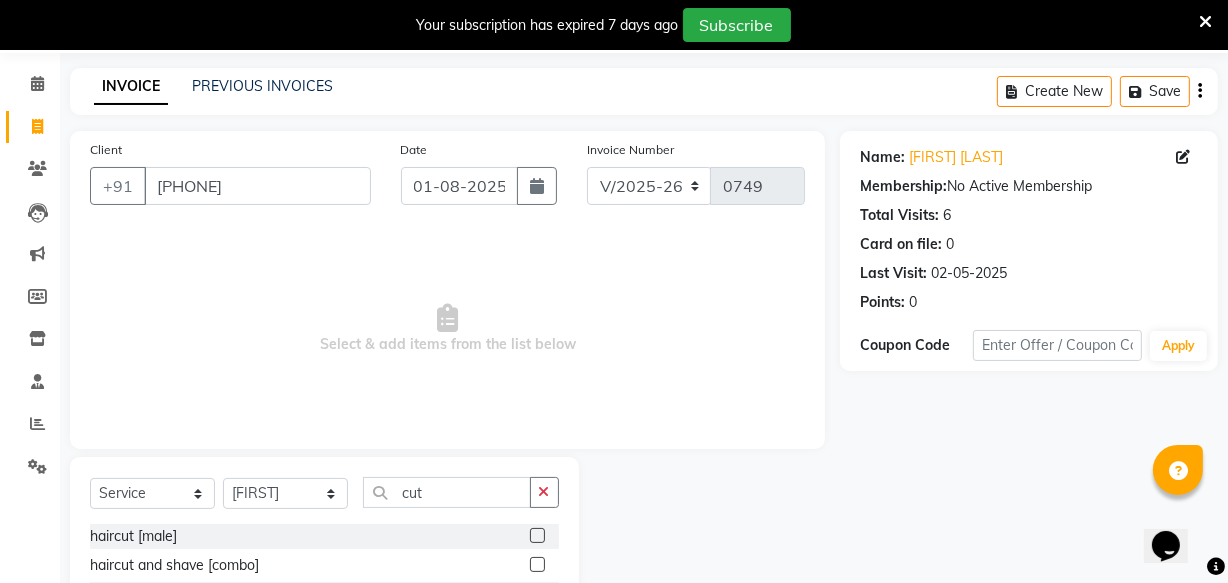 click 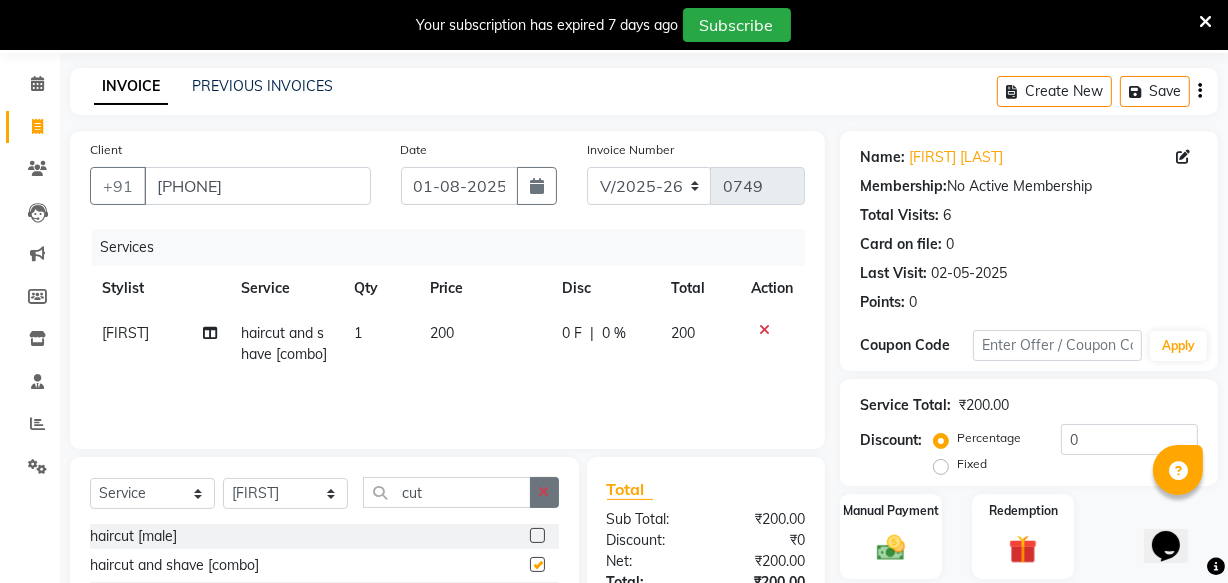 checkbox on "false" 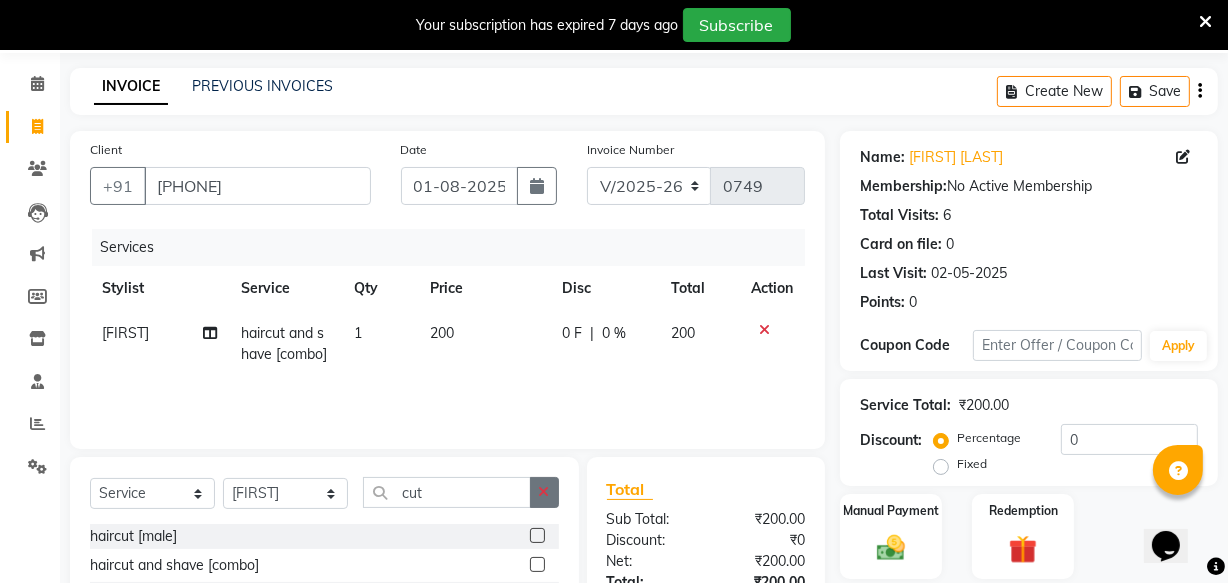 click 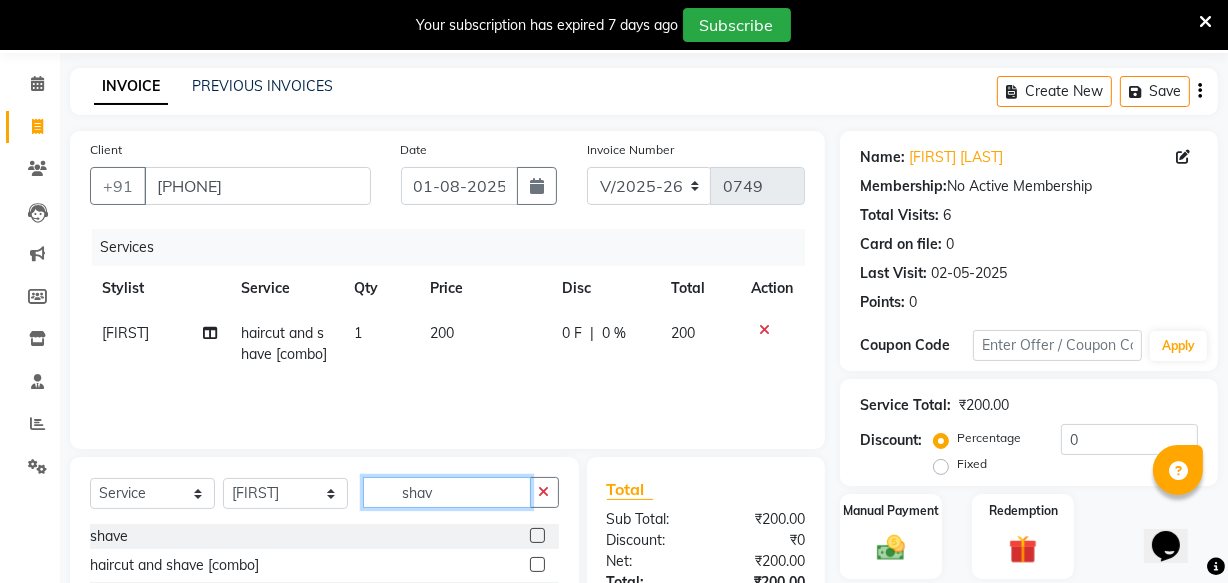 type on "shav" 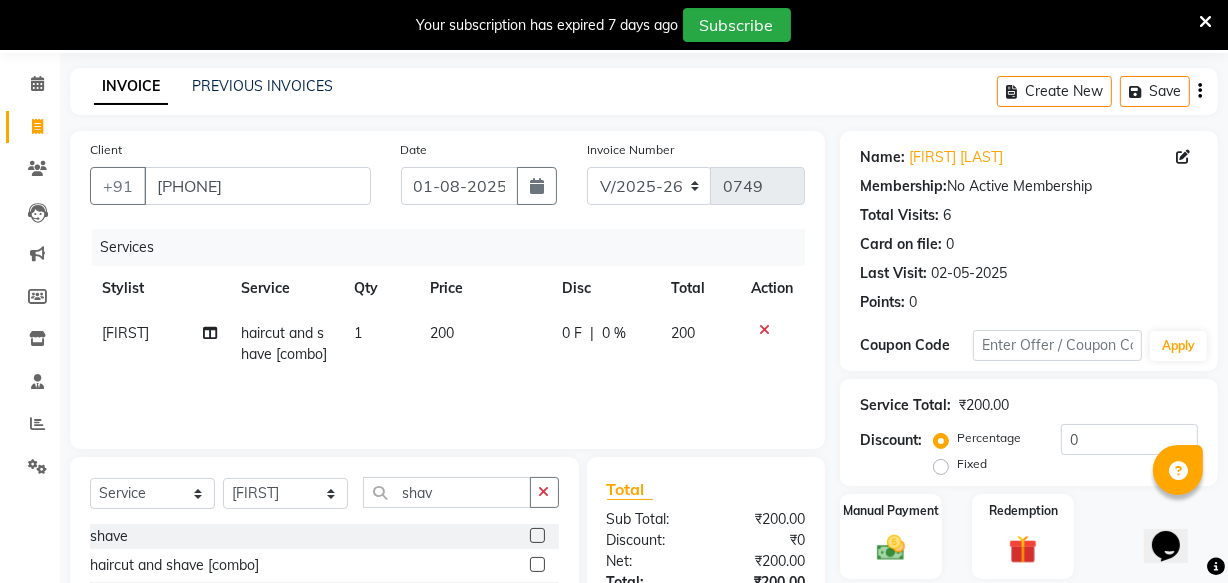 click 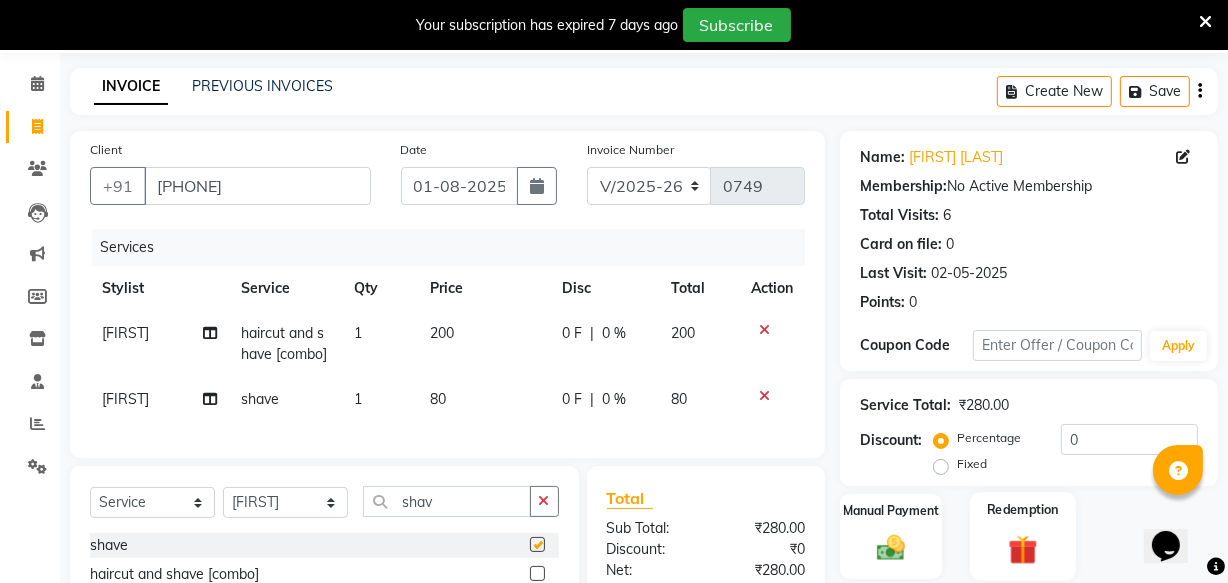 checkbox on "false" 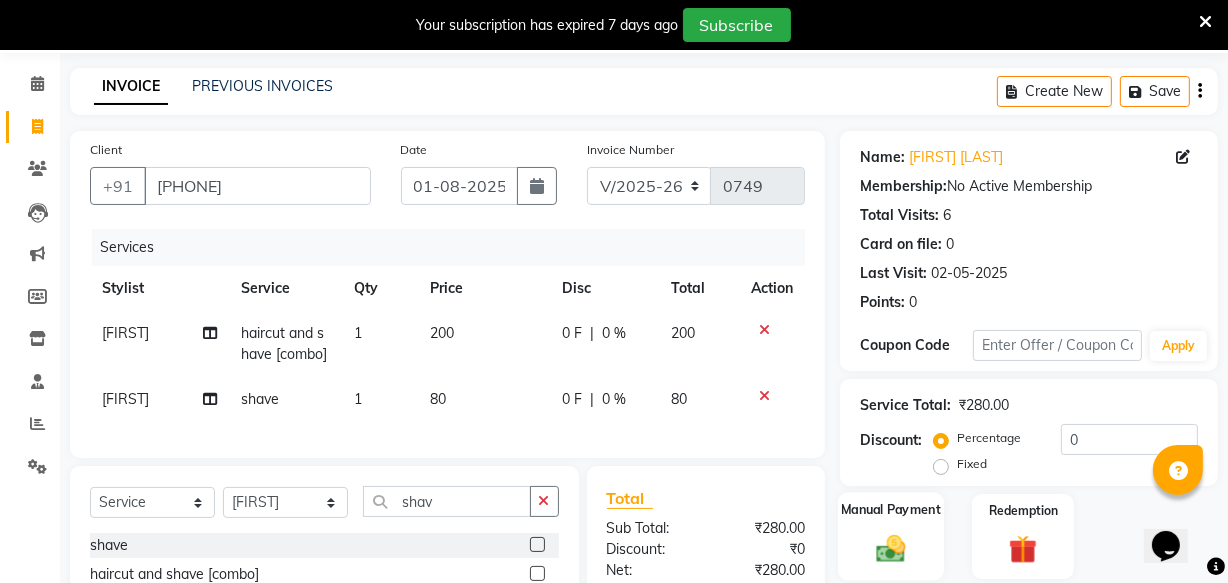 click on "Manual Payment" 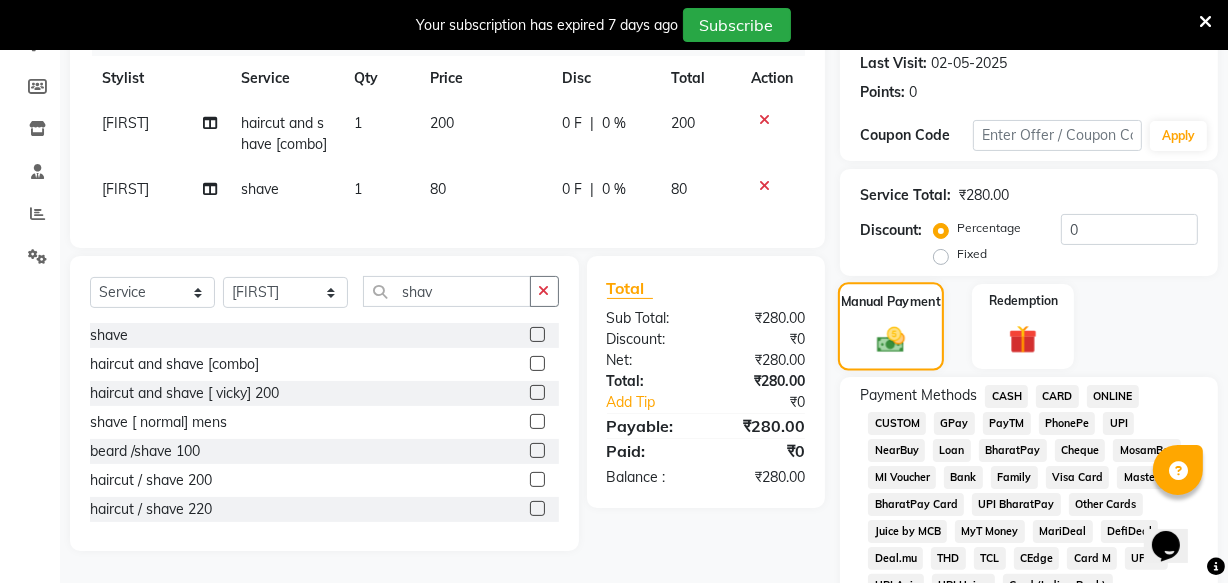 scroll, scrollTop: 452, scrollLeft: 0, axis: vertical 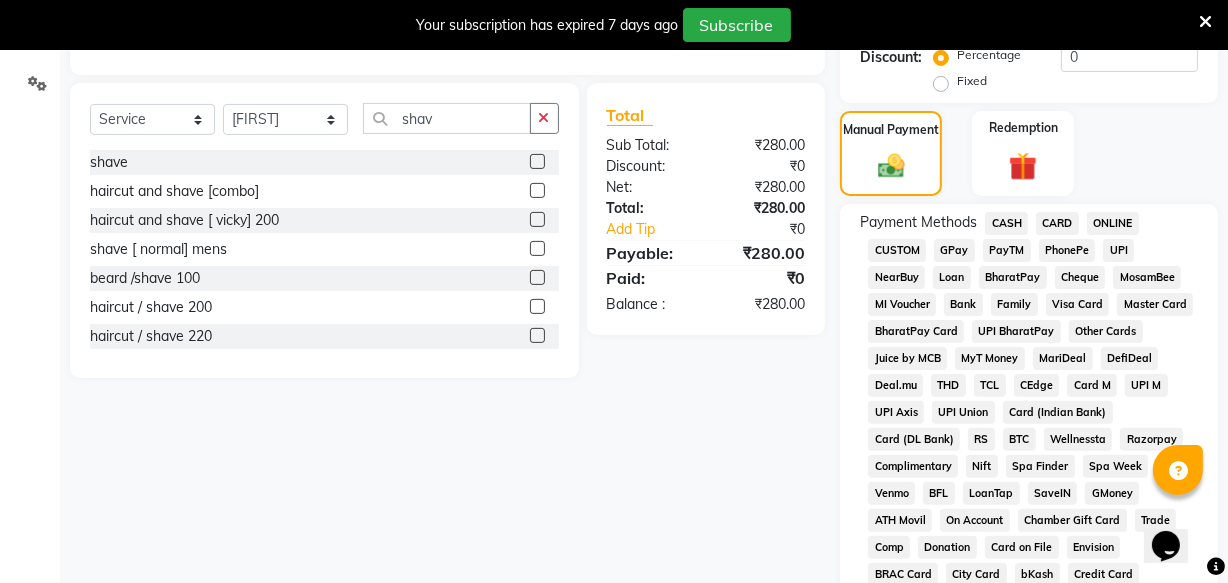 click on "ONLINE" 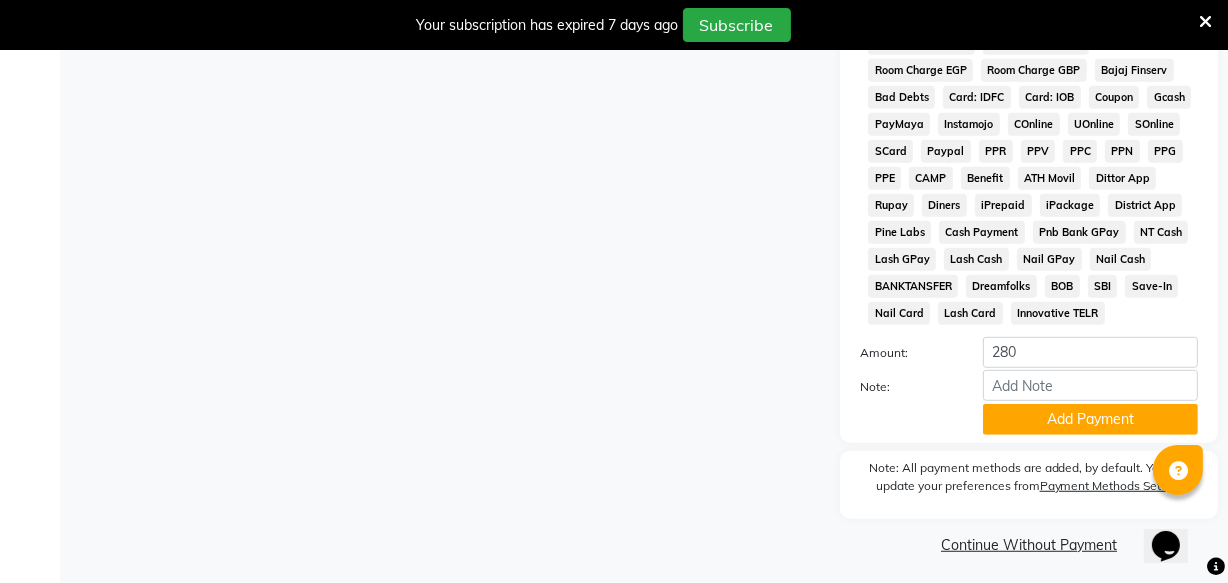 scroll, scrollTop: 1070, scrollLeft: 0, axis: vertical 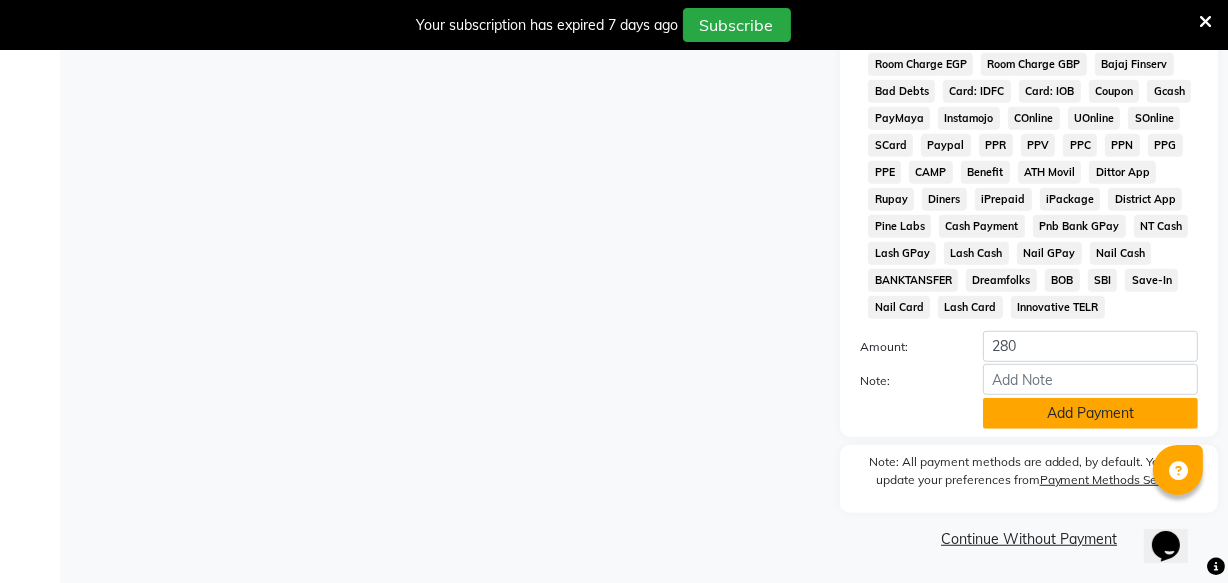 click on "Add Payment" 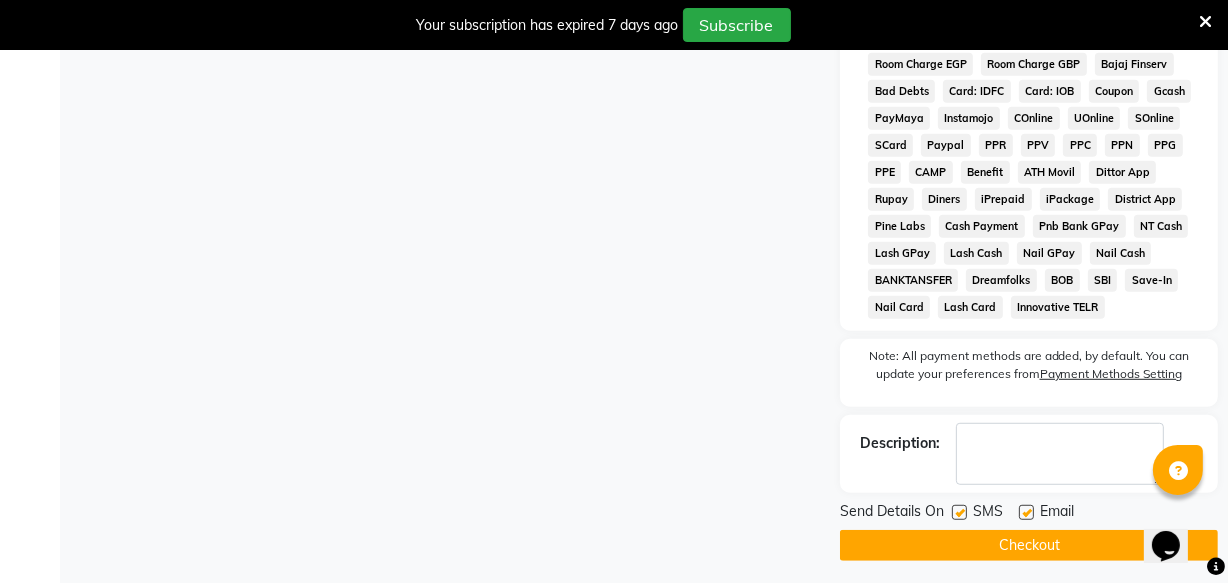 click on "Checkout" 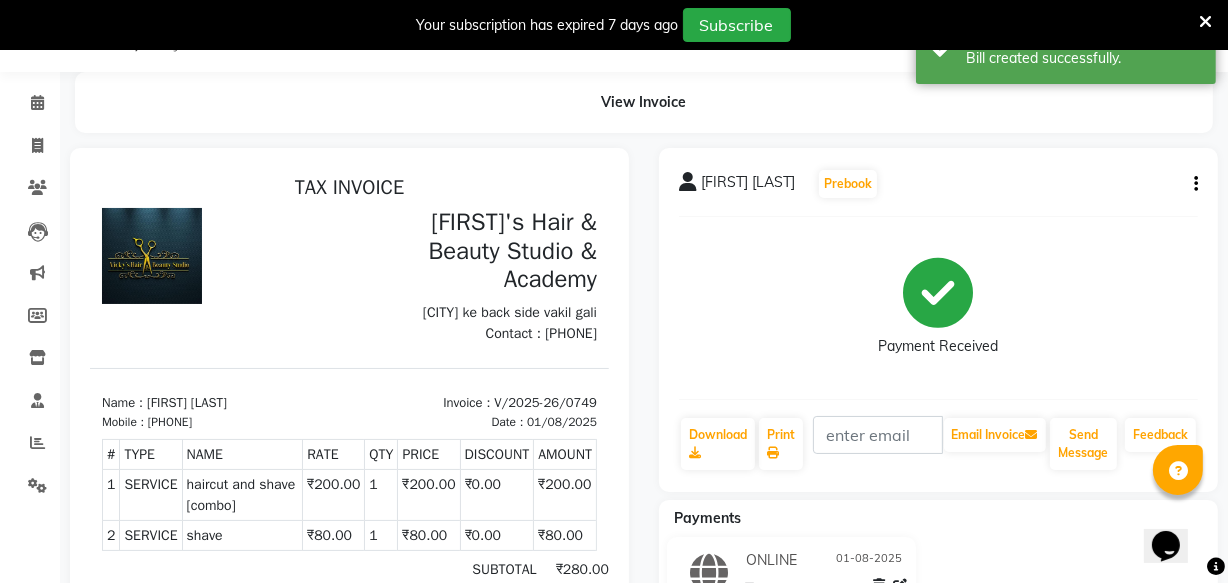 scroll, scrollTop: 0, scrollLeft: 0, axis: both 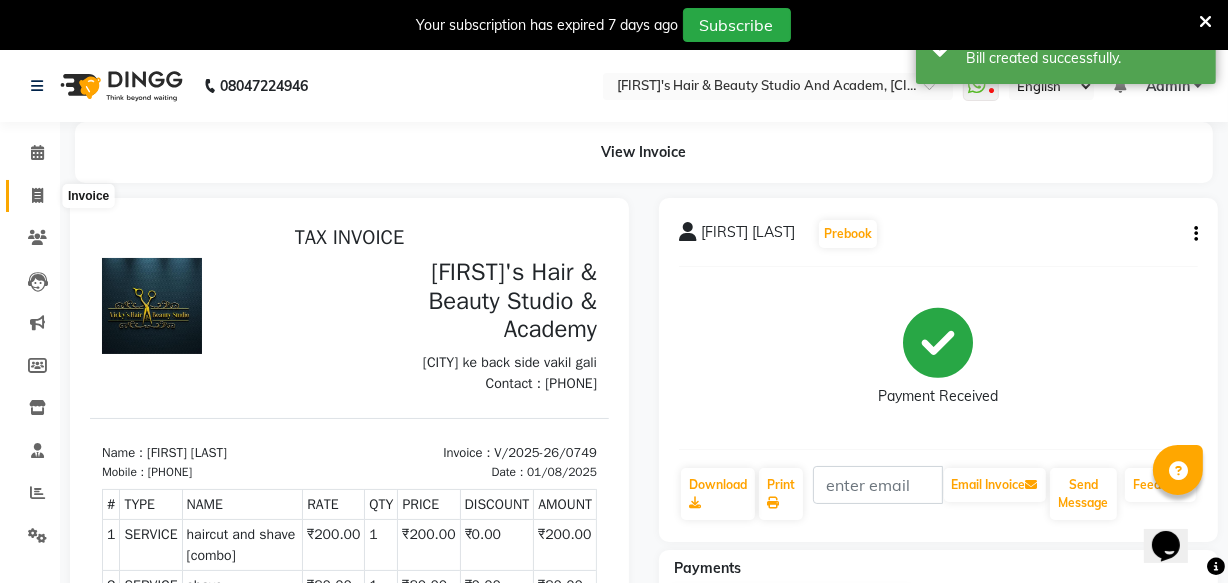 click 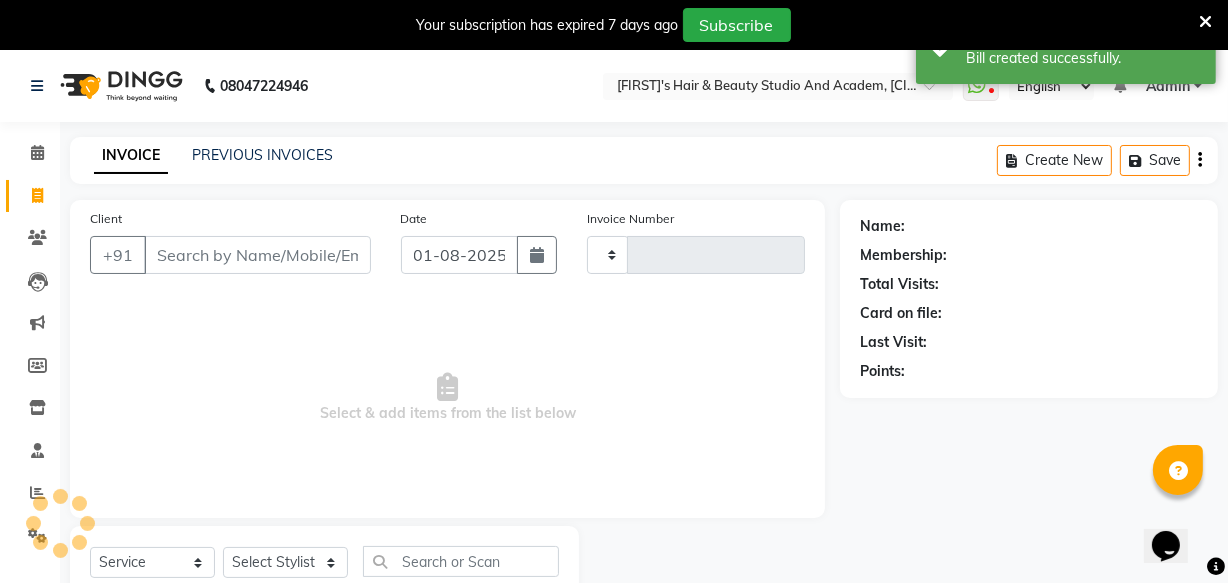 scroll, scrollTop: 69, scrollLeft: 0, axis: vertical 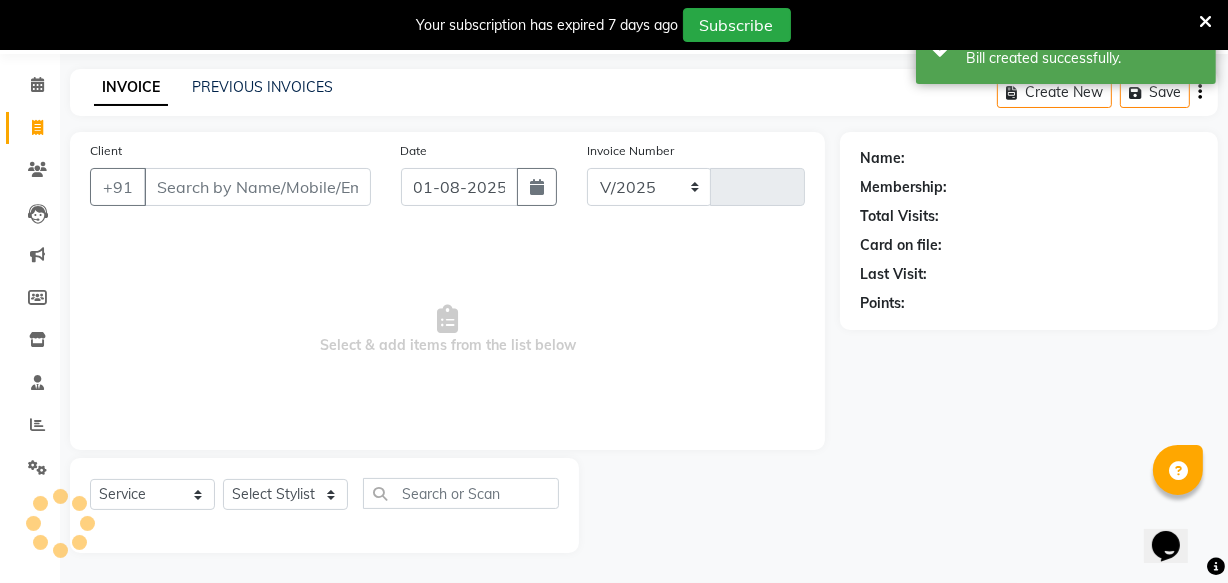 select on "3675" 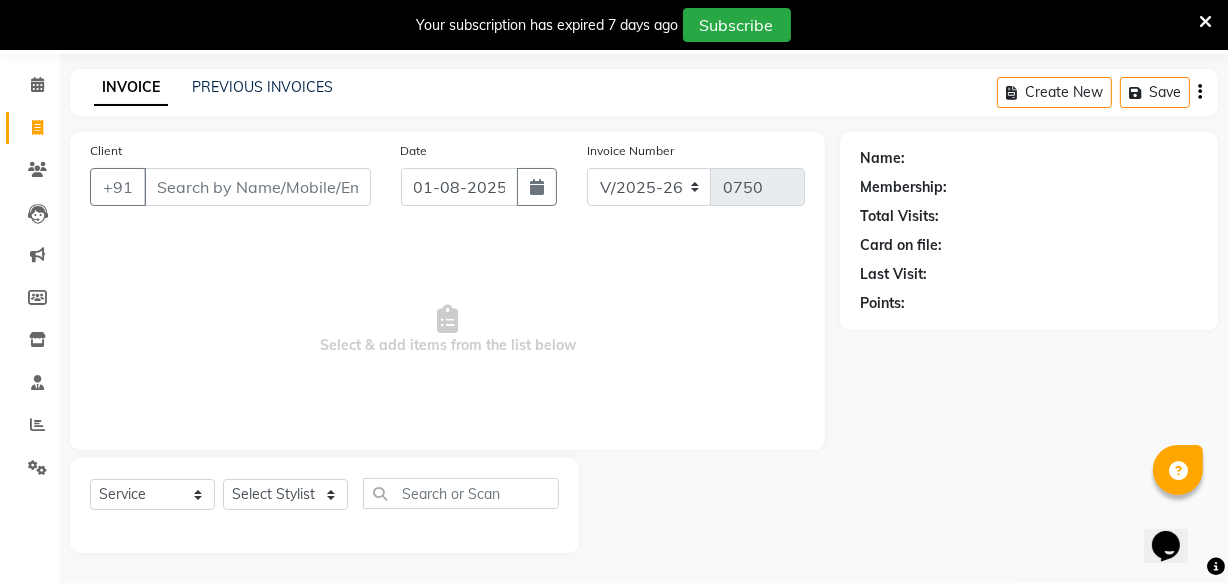 type on "z" 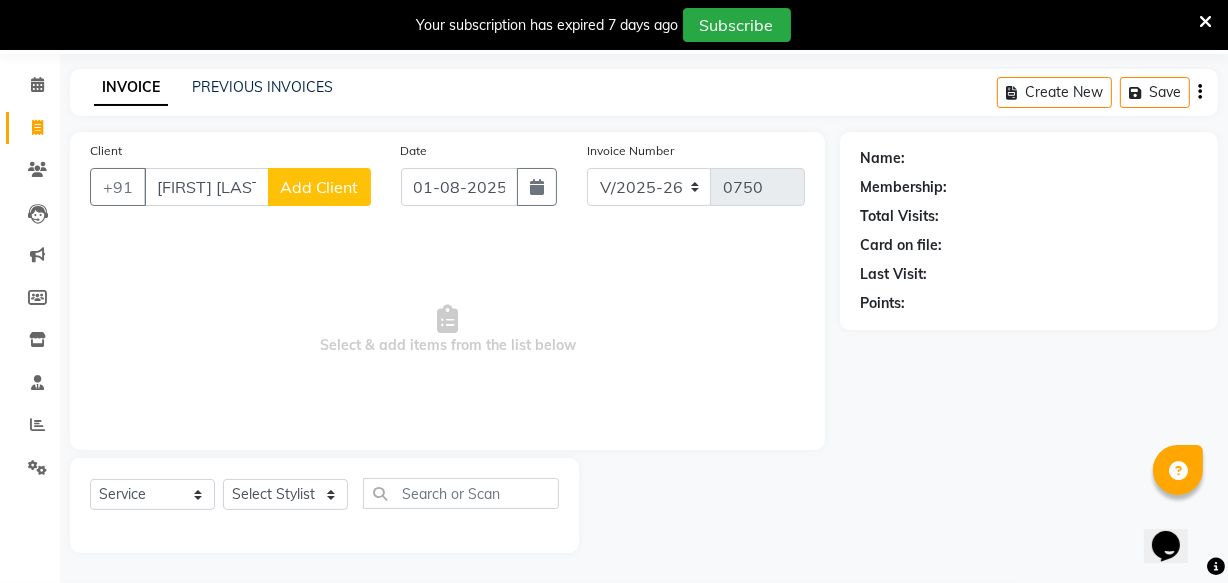 scroll, scrollTop: 0, scrollLeft: 4, axis: horizontal 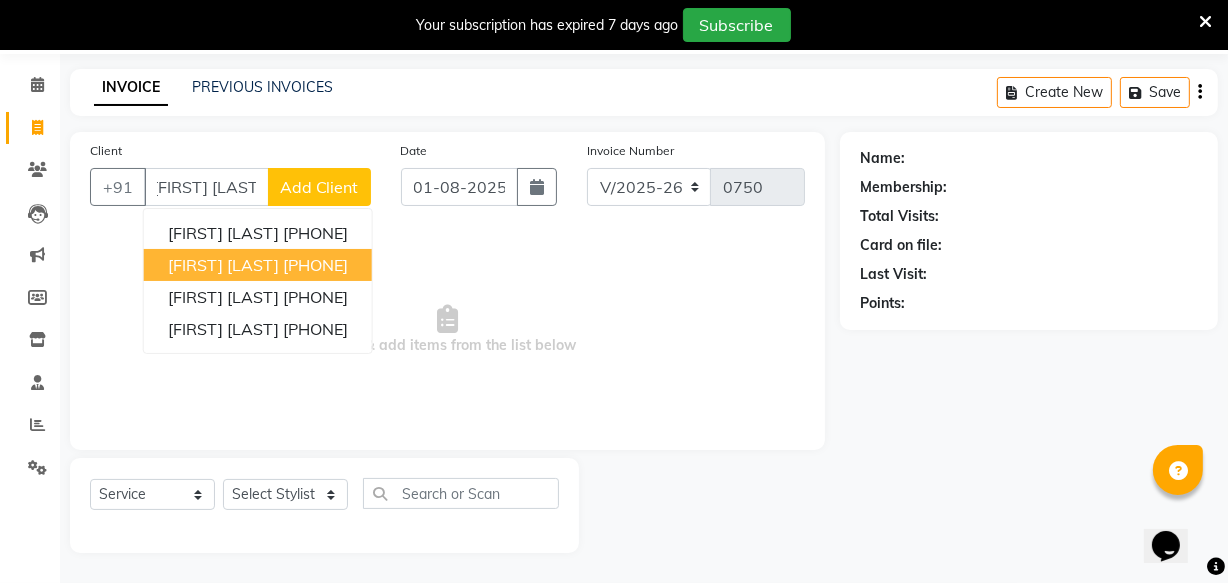 click on "[FIRST] [LAST]" at bounding box center (223, 265) 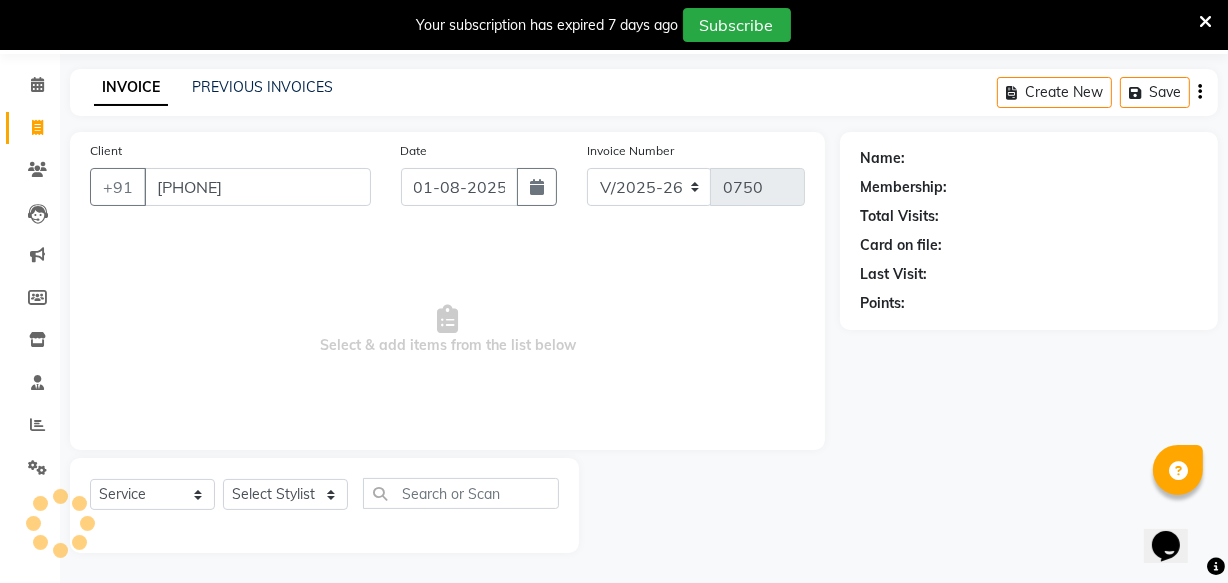 scroll, scrollTop: 0, scrollLeft: 0, axis: both 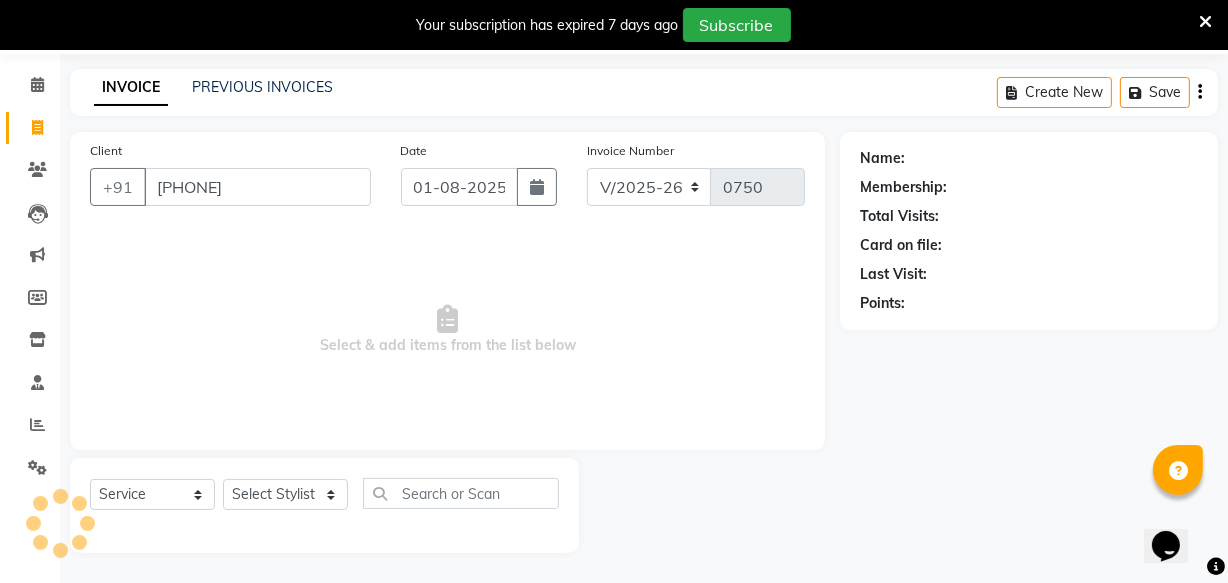 type on "[PHONE]" 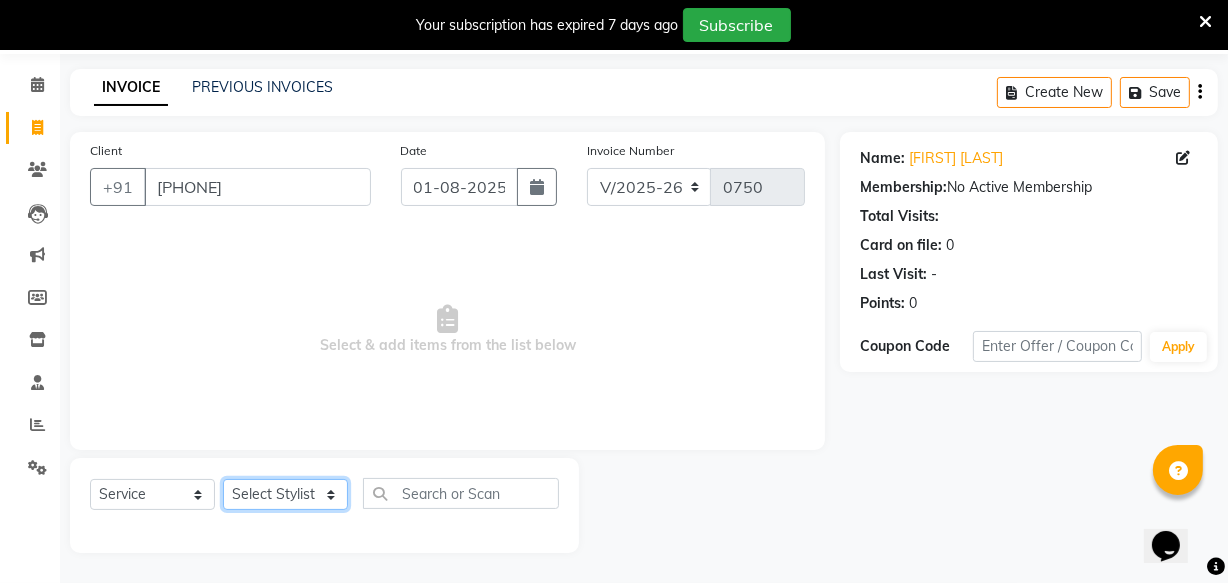click on "Select Stylist [FIRST] [LAST] [FIRST] [LAST] [FIRST] [LAST] [FIRST] [LAST] [FIRST] [LAST] [FIRST] [LAST] [FIRST] [LAST] [FIRST] [FIRST] [FIRST] [LAST] [FIRST] [LAST] [FIRST] [FIRST] [FIRST] [LAST] [FIRST]" 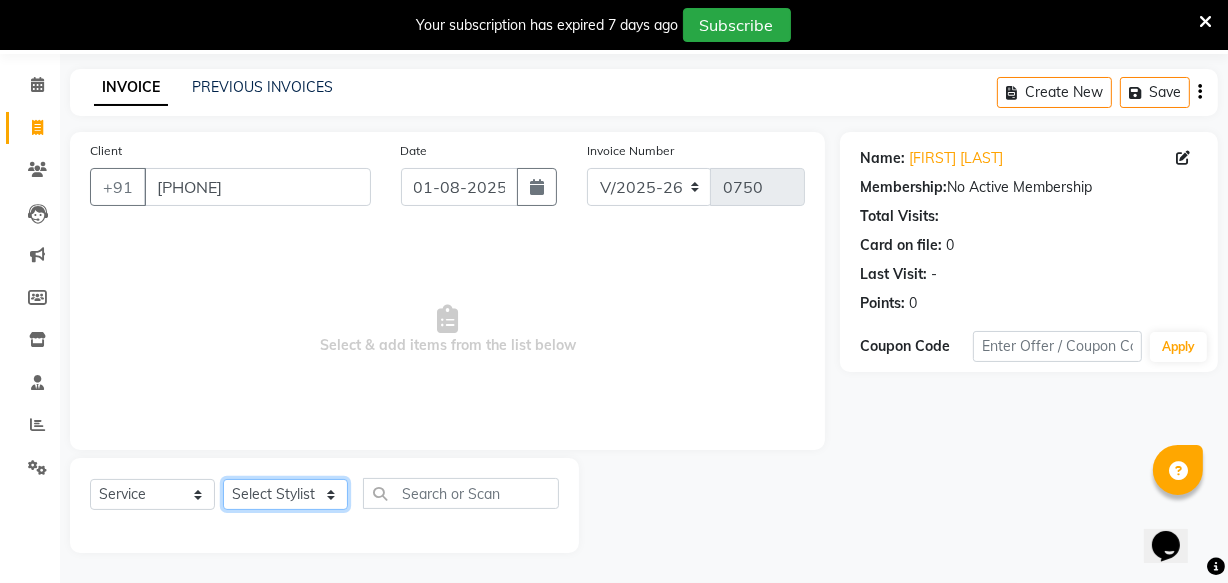 select on "18639" 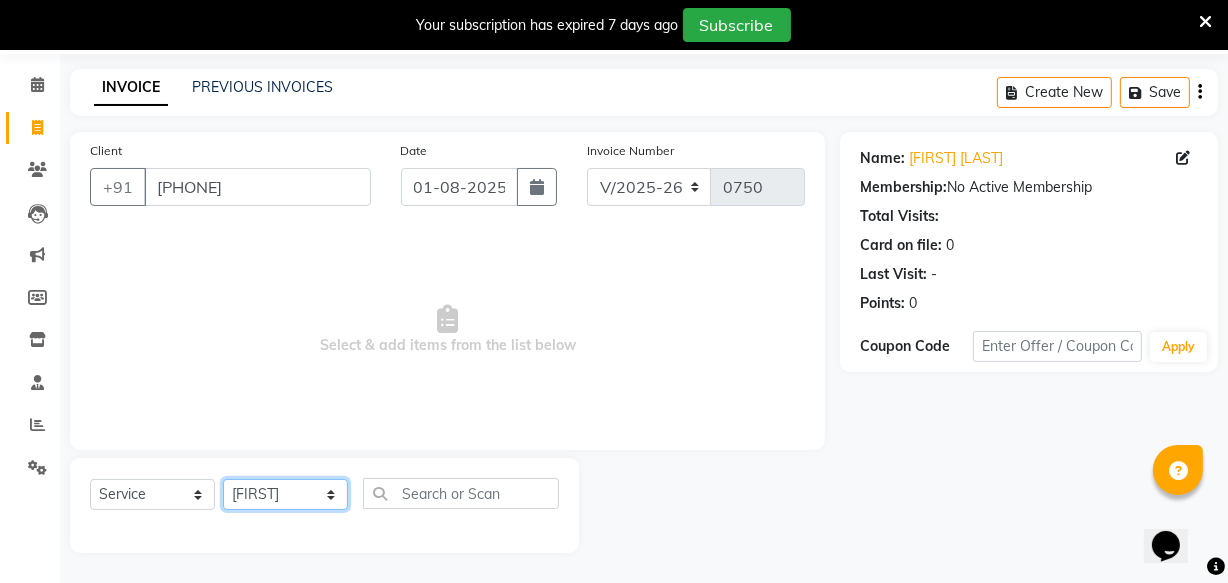 click on "Select Stylist [FIRST] [LAST] [FIRST] [LAST] [FIRST] [LAST] [FIRST] [LAST] [FIRST] [LAST] [FIRST] [LAST] [FIRST] [LAST] [FIRST] [FIRST] [FIRST] [LAST] [FIRST] [LAST] [FIRST] [FIRST] [FIRST] [LAST] [FIRST]" 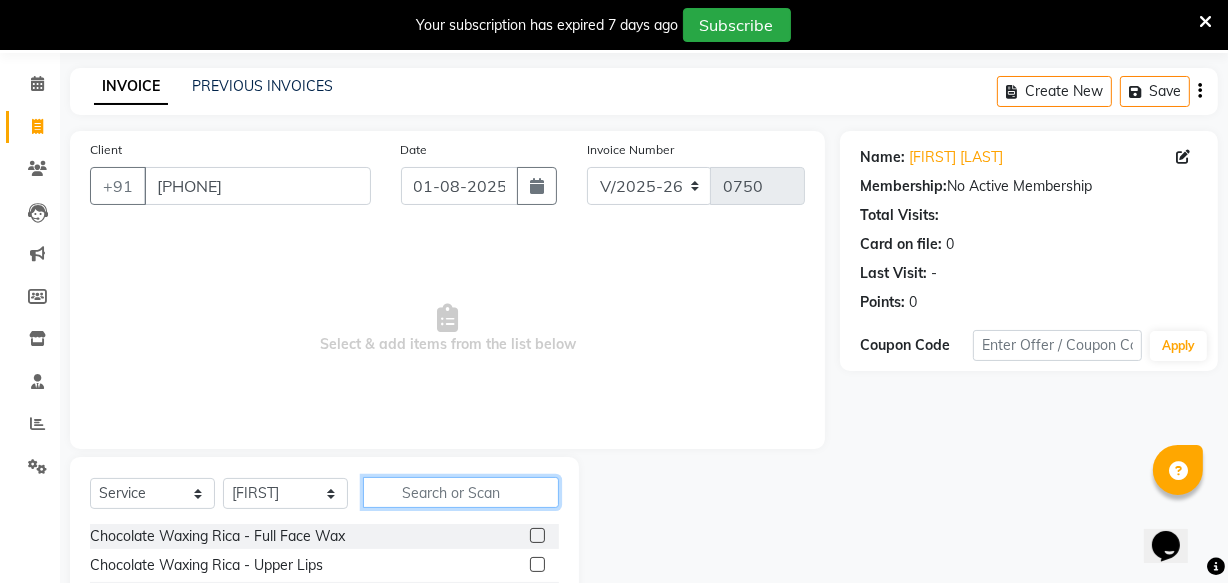 click 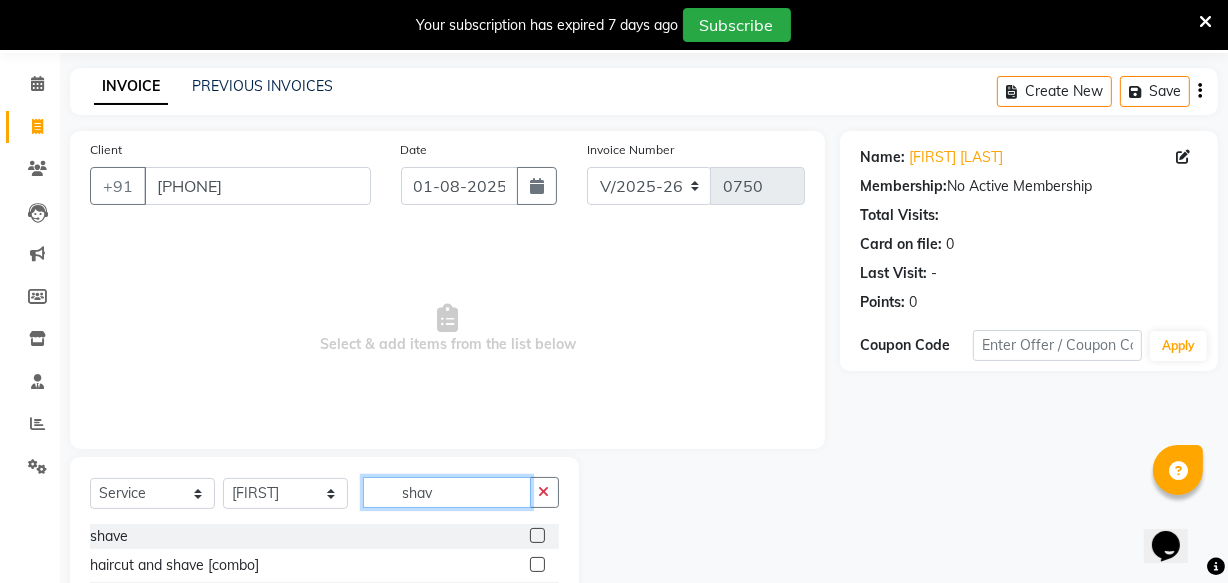 type on "shav" 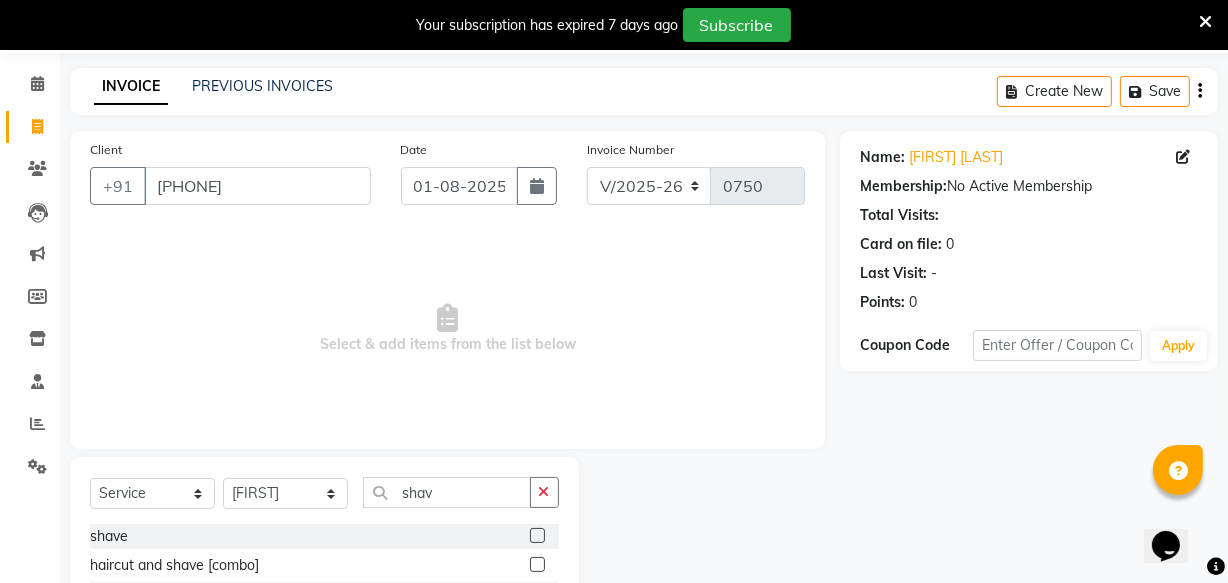 click 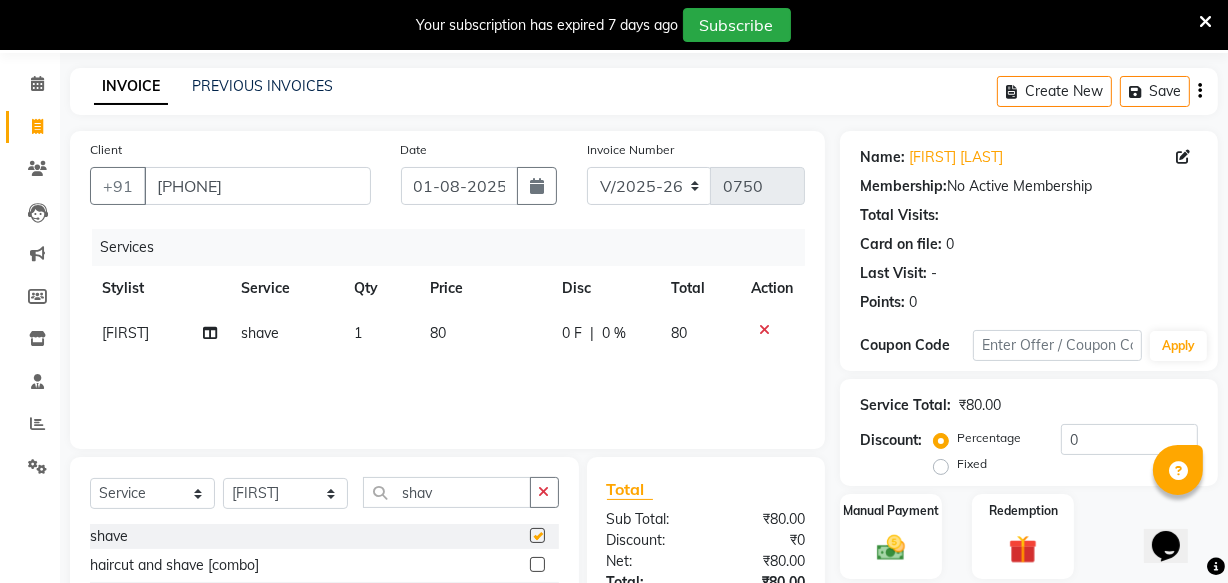 checkbox on "false" 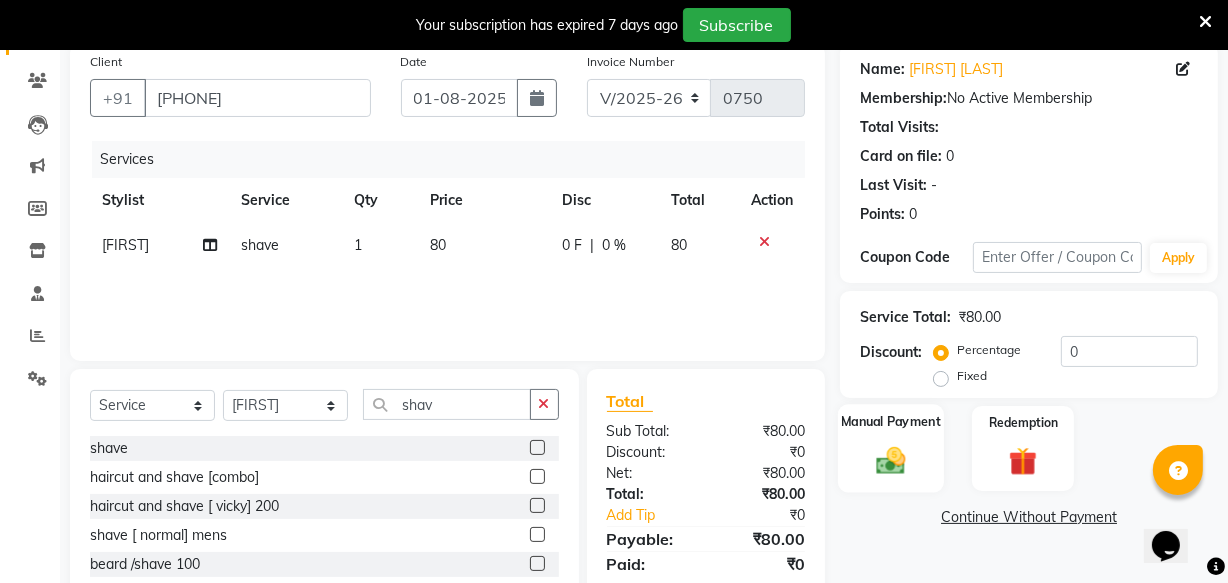 scroll, scrollTop: 269, scrollLeft: 0, axis: vertical 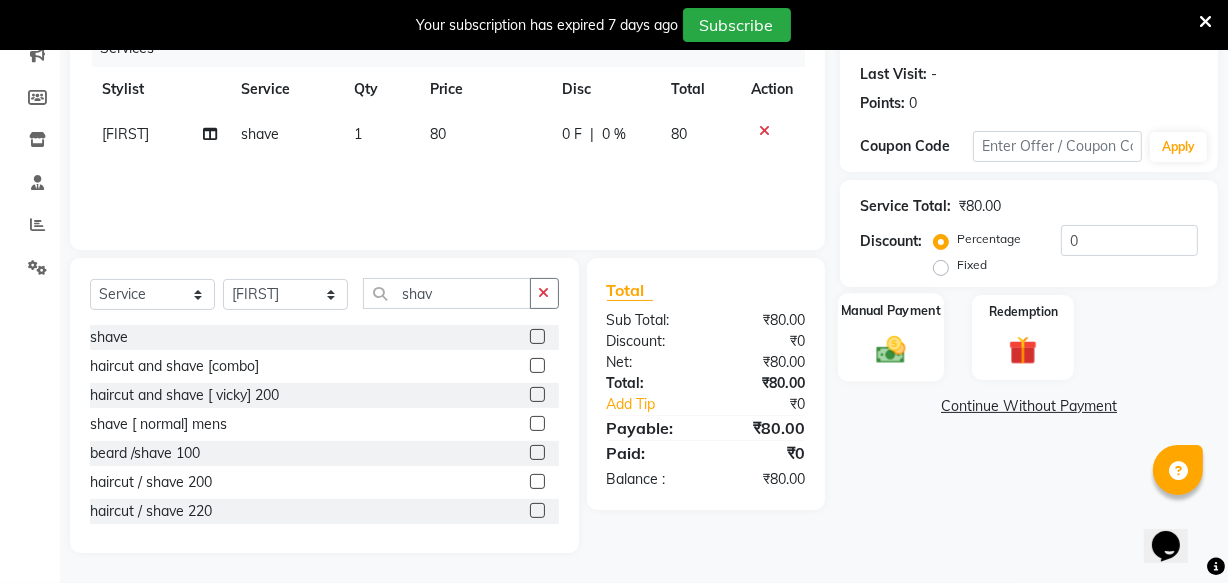 click 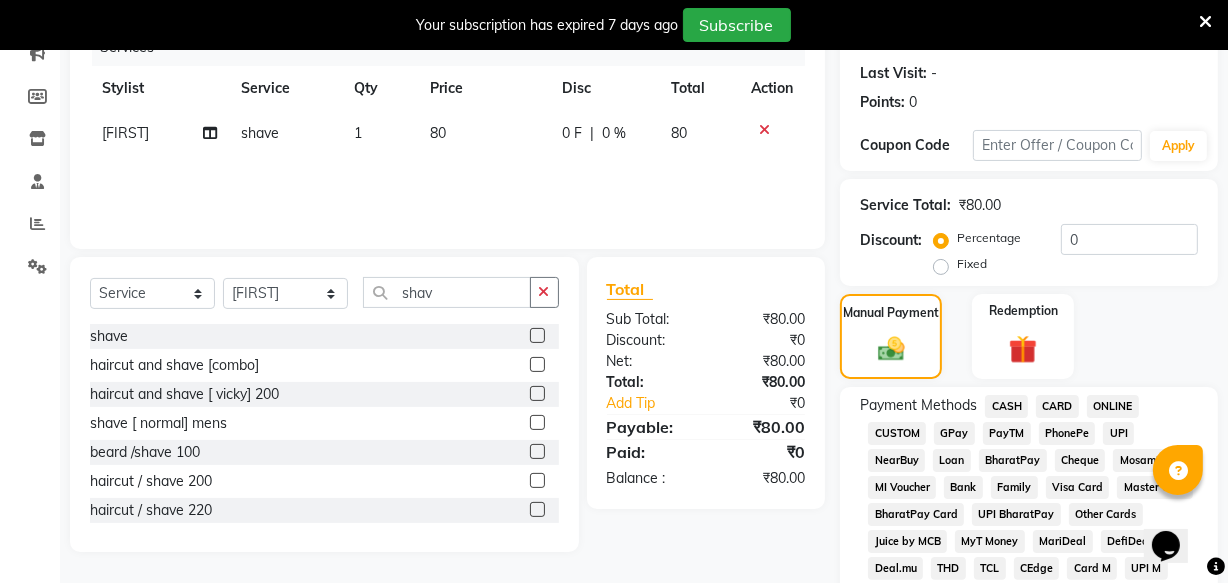 click on "ONLINE" 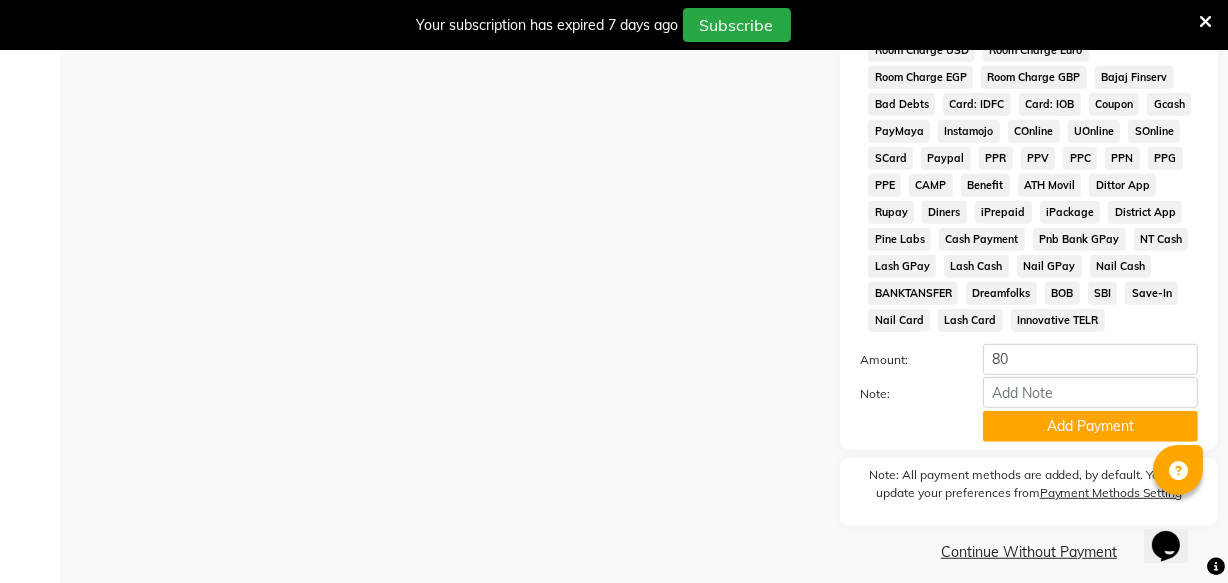 scroll, scrollTop: 1070, scrollLeft: 0, axis: vertical 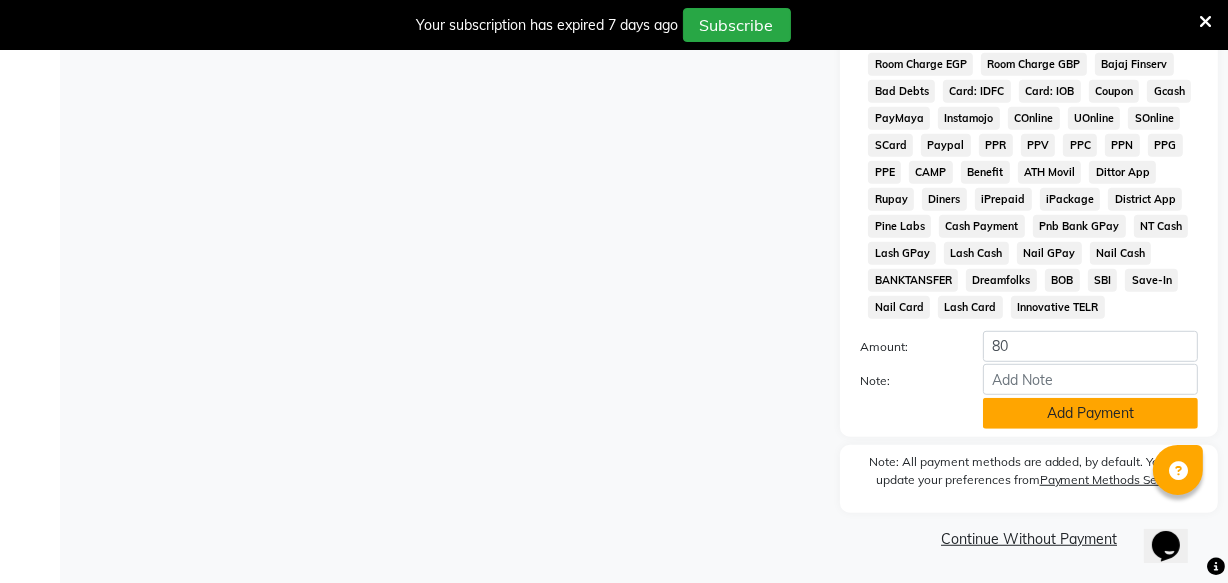 click on "Add Payment" 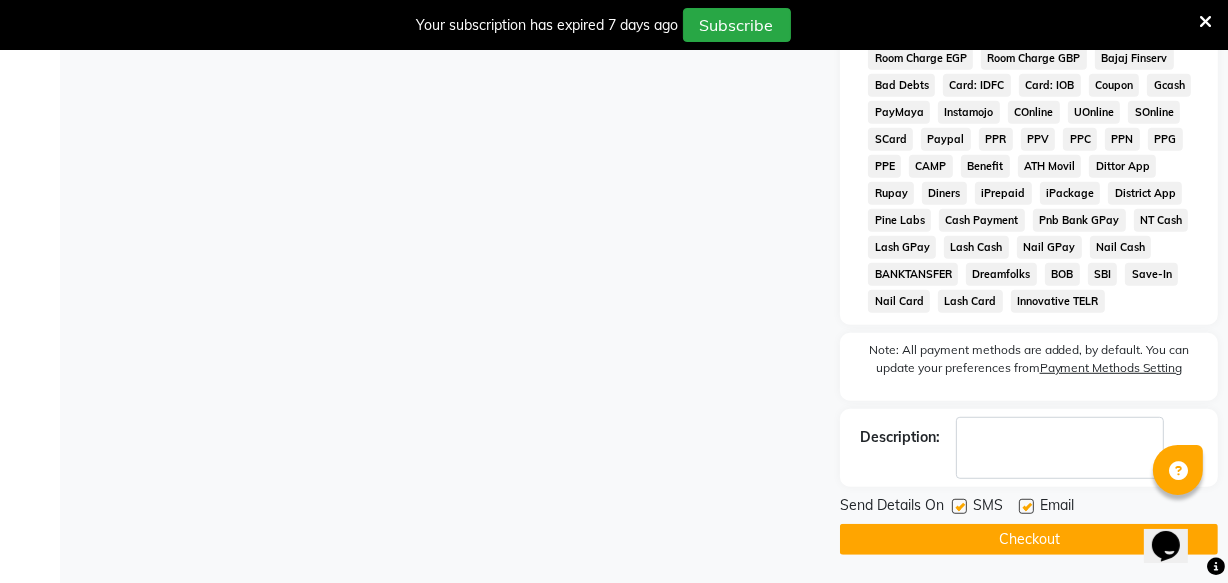 scroll, scrollTop: 1077, scrollLeft: 0, axis: vertical 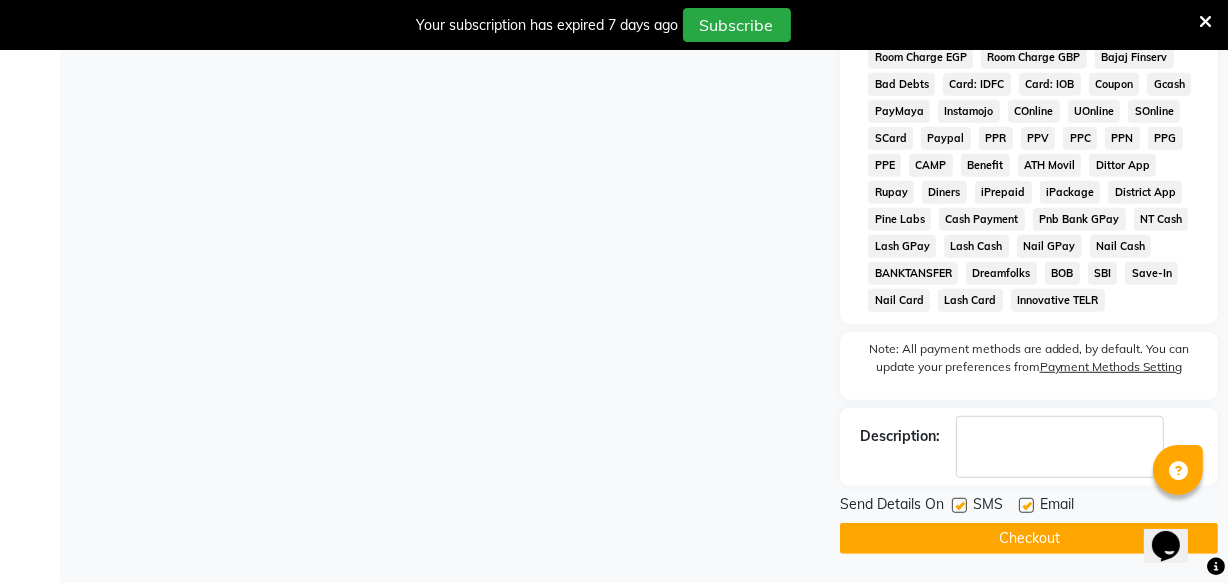 click on "Checkout" 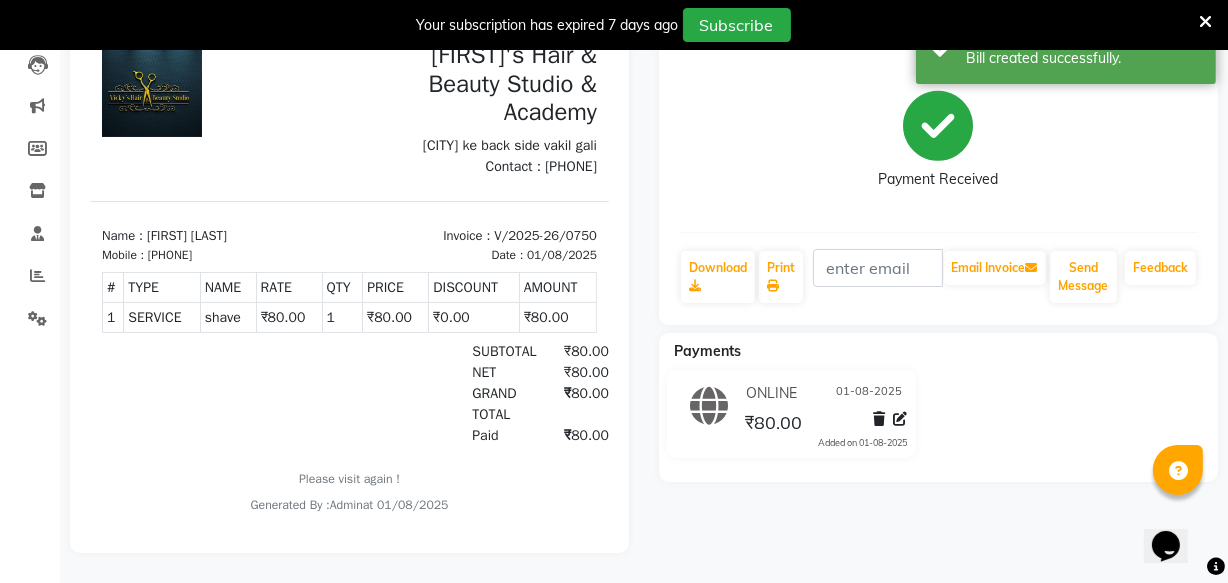 scroll, scrollTop: 0, scrollLeft: 0, axis: both 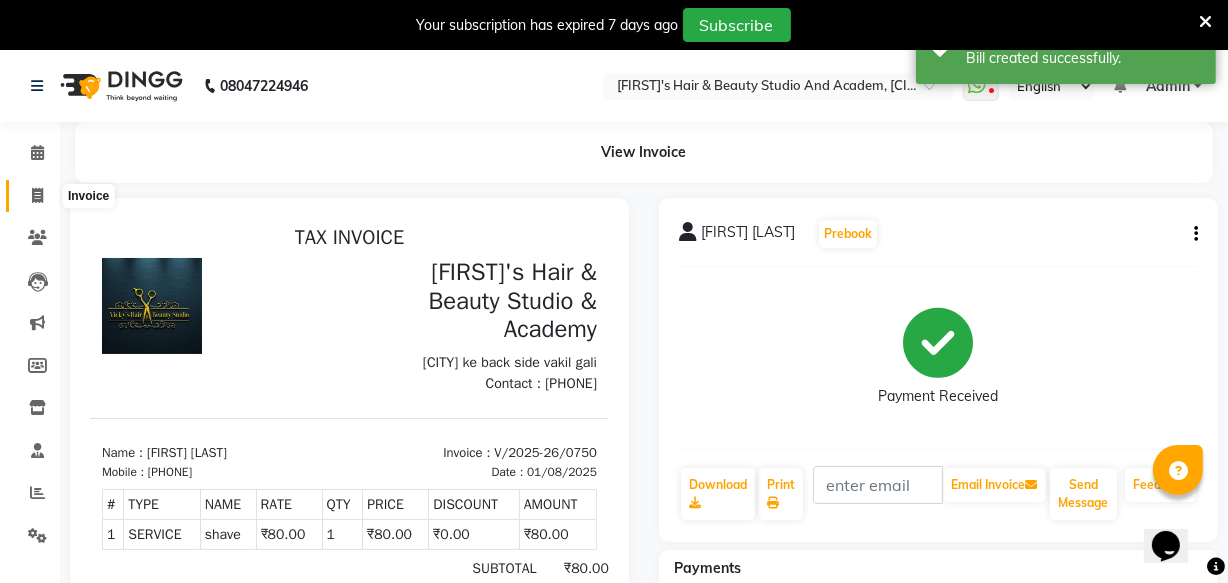 click 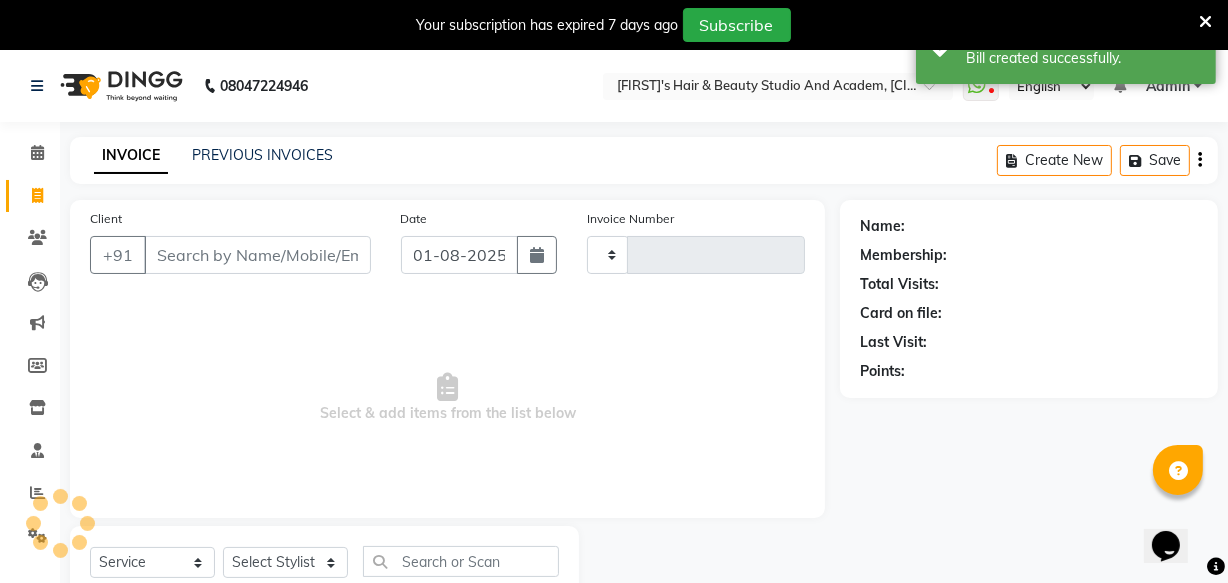 scroll, scrollTop: 69, scrollLeft: 0, axis: vertical 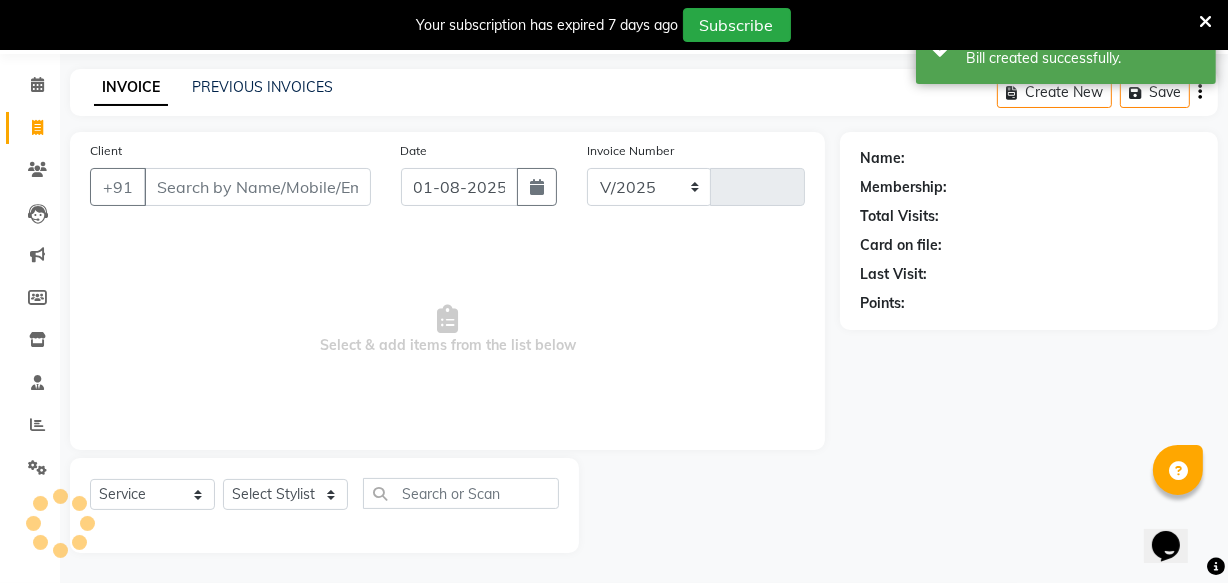 select on "3675" 